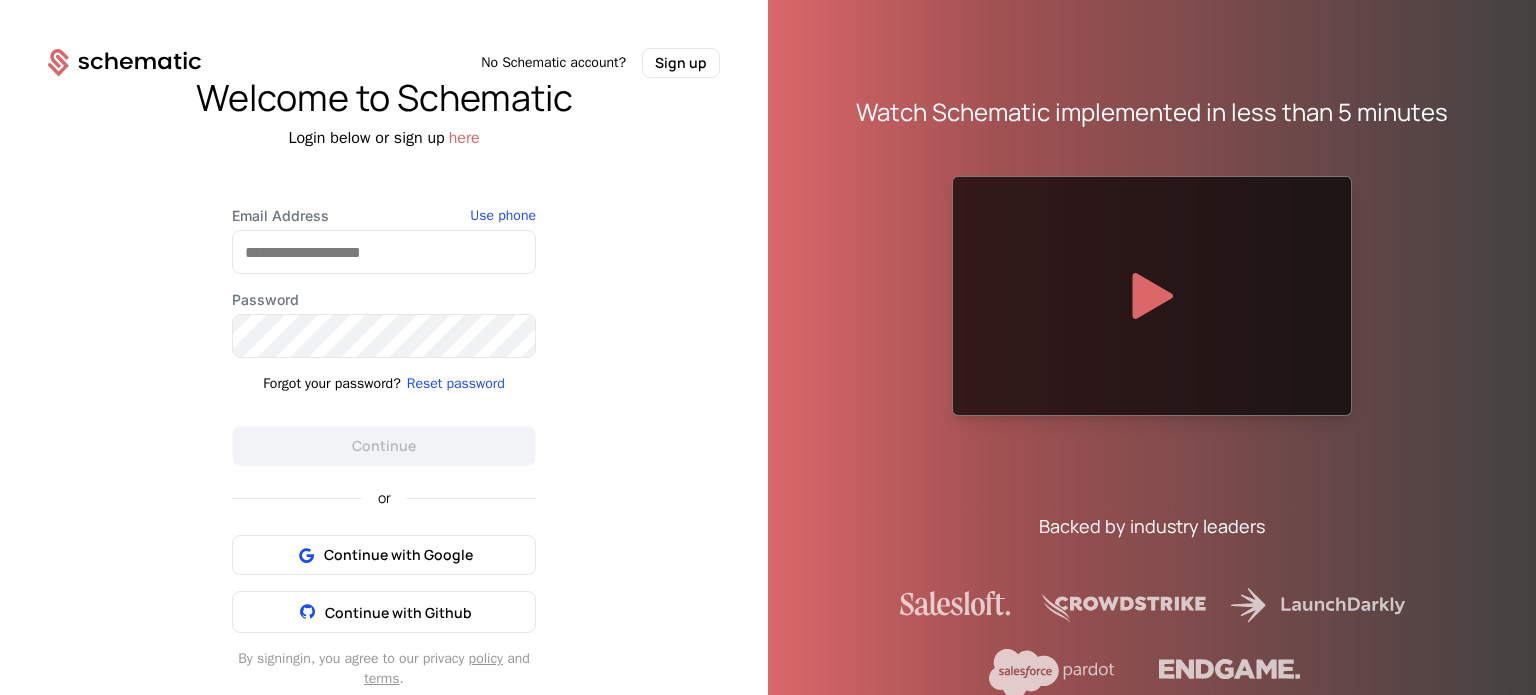 scroll, scrollTop: 0, scrollLeft: 0, axis: both 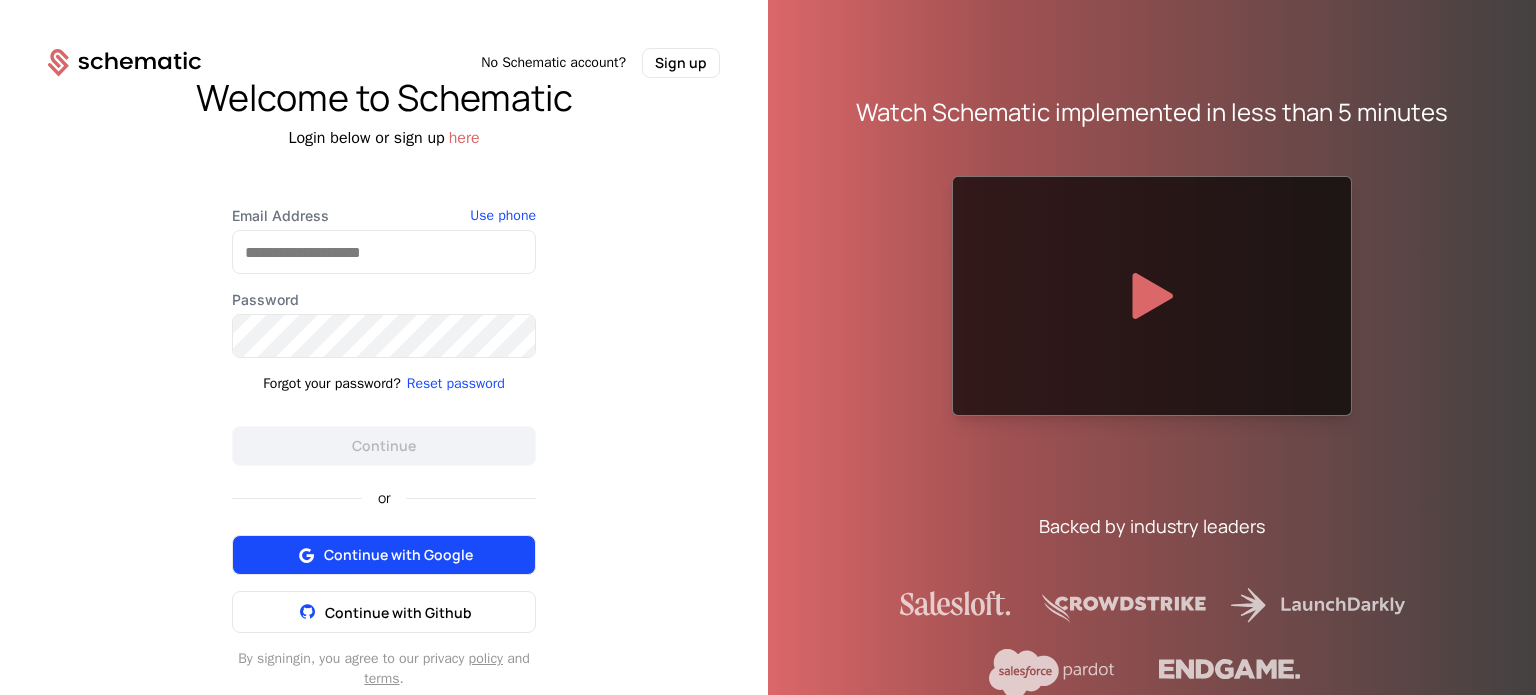 click on "Continue with Google" at bounding box center (384, 555) 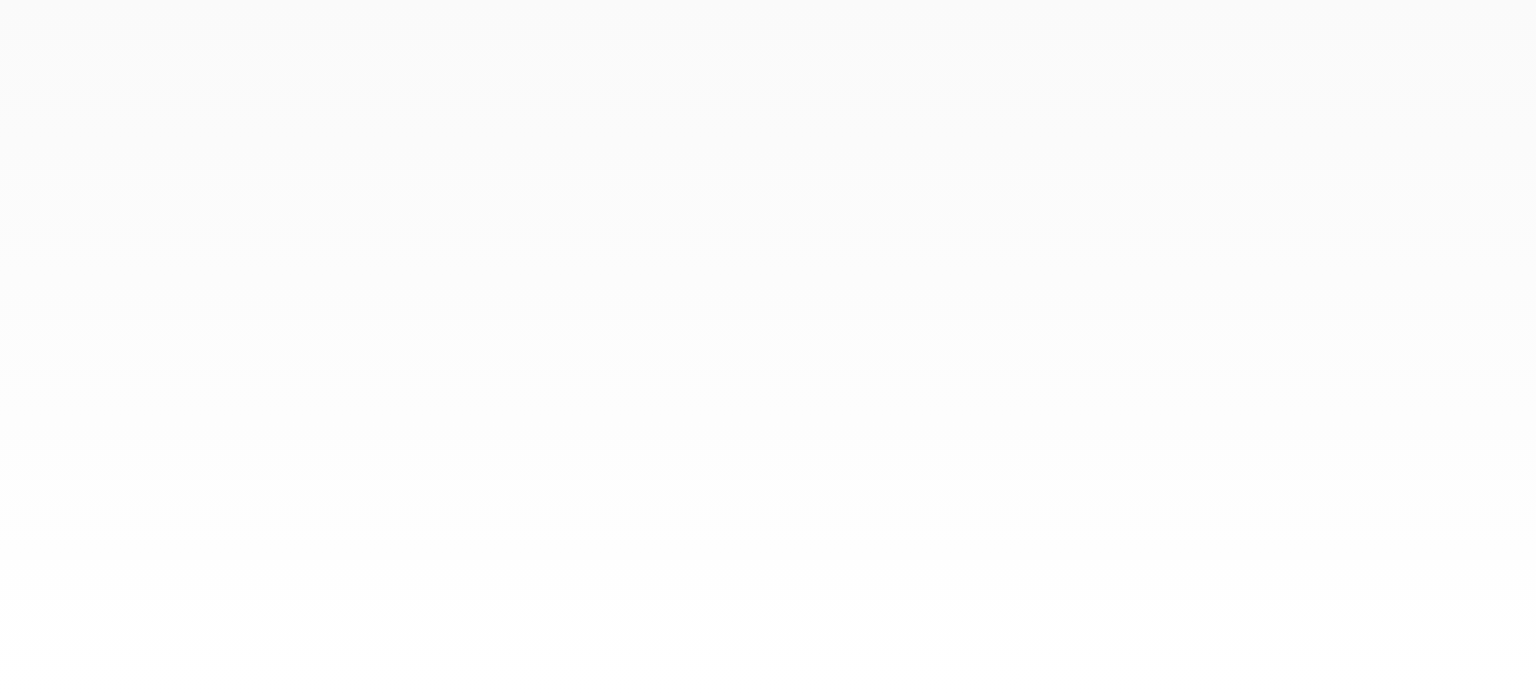 scroll, scrollTop: 0, scrollLeft: 0, axis: both 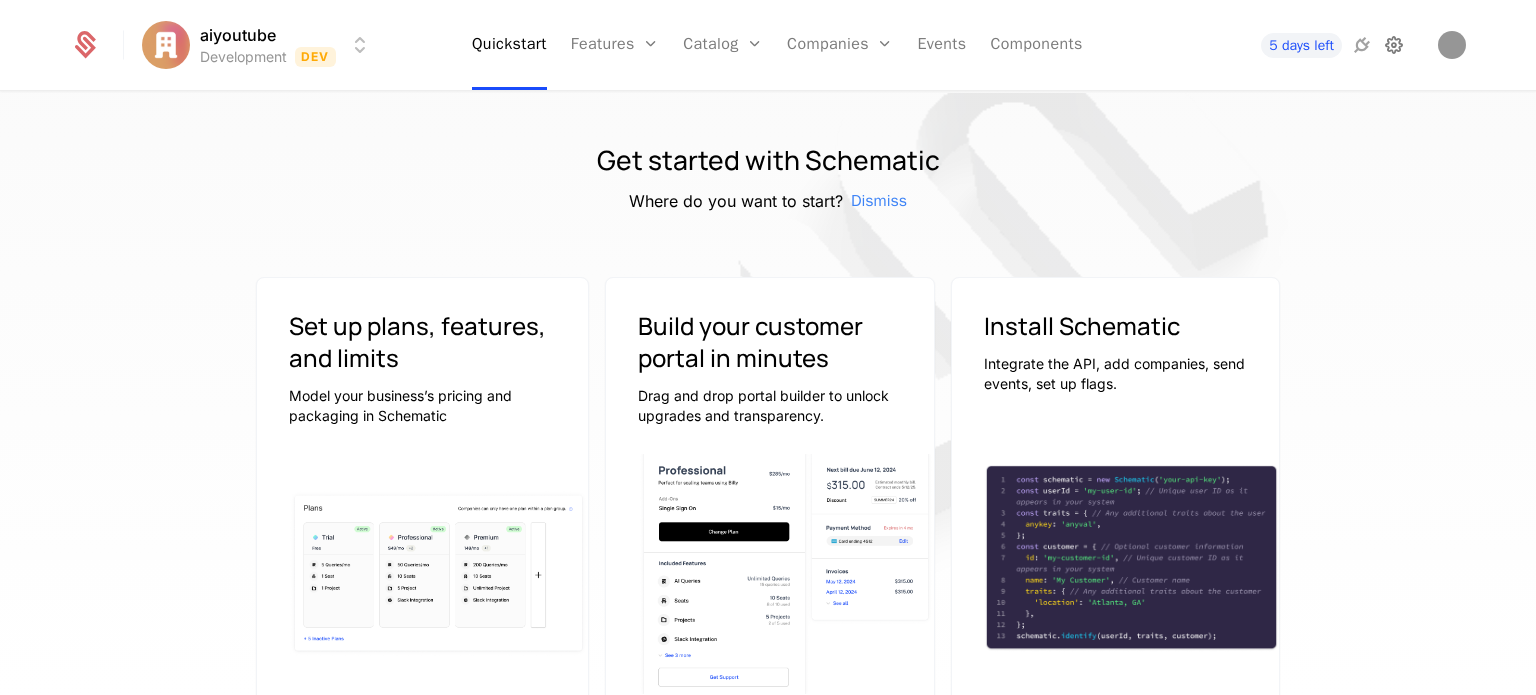 click at bounding box center (1394, 45) 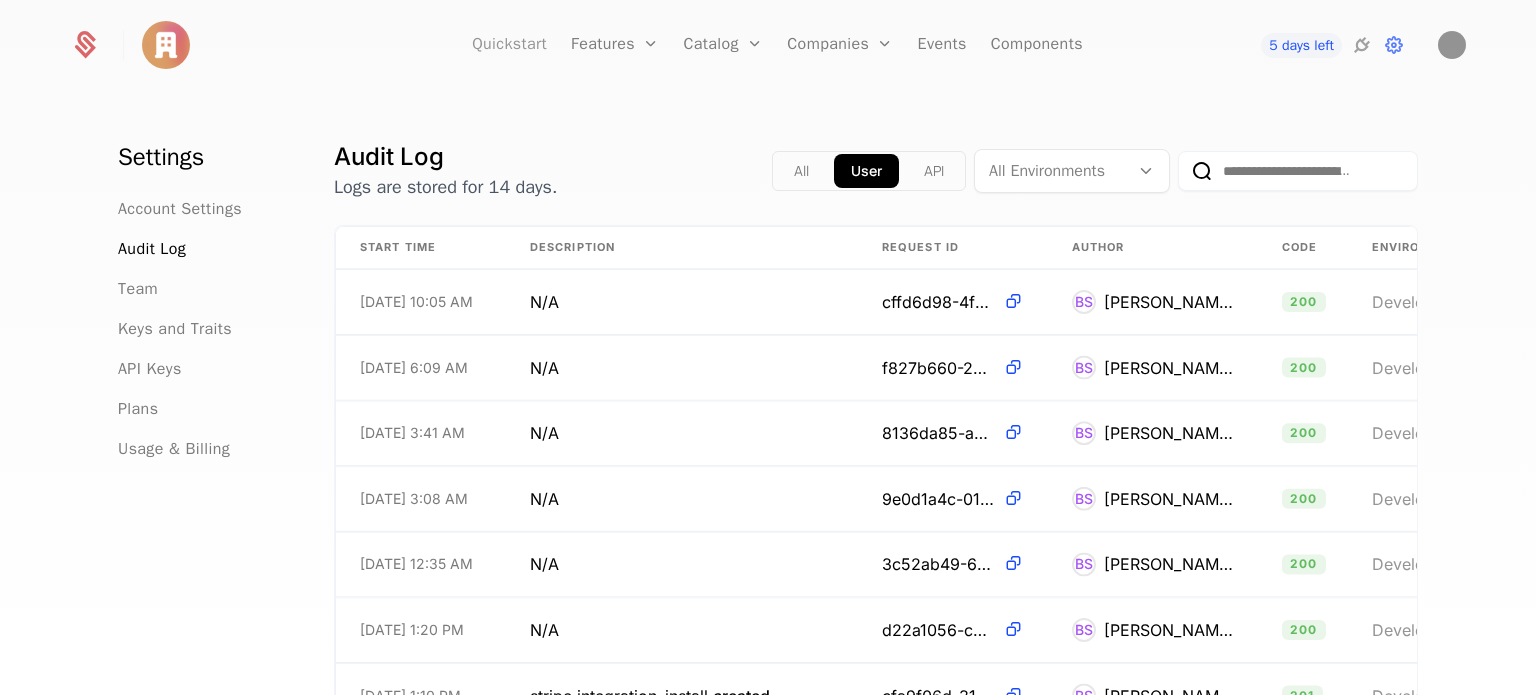 click on "Quickstart" at bounding box center (509, 45) 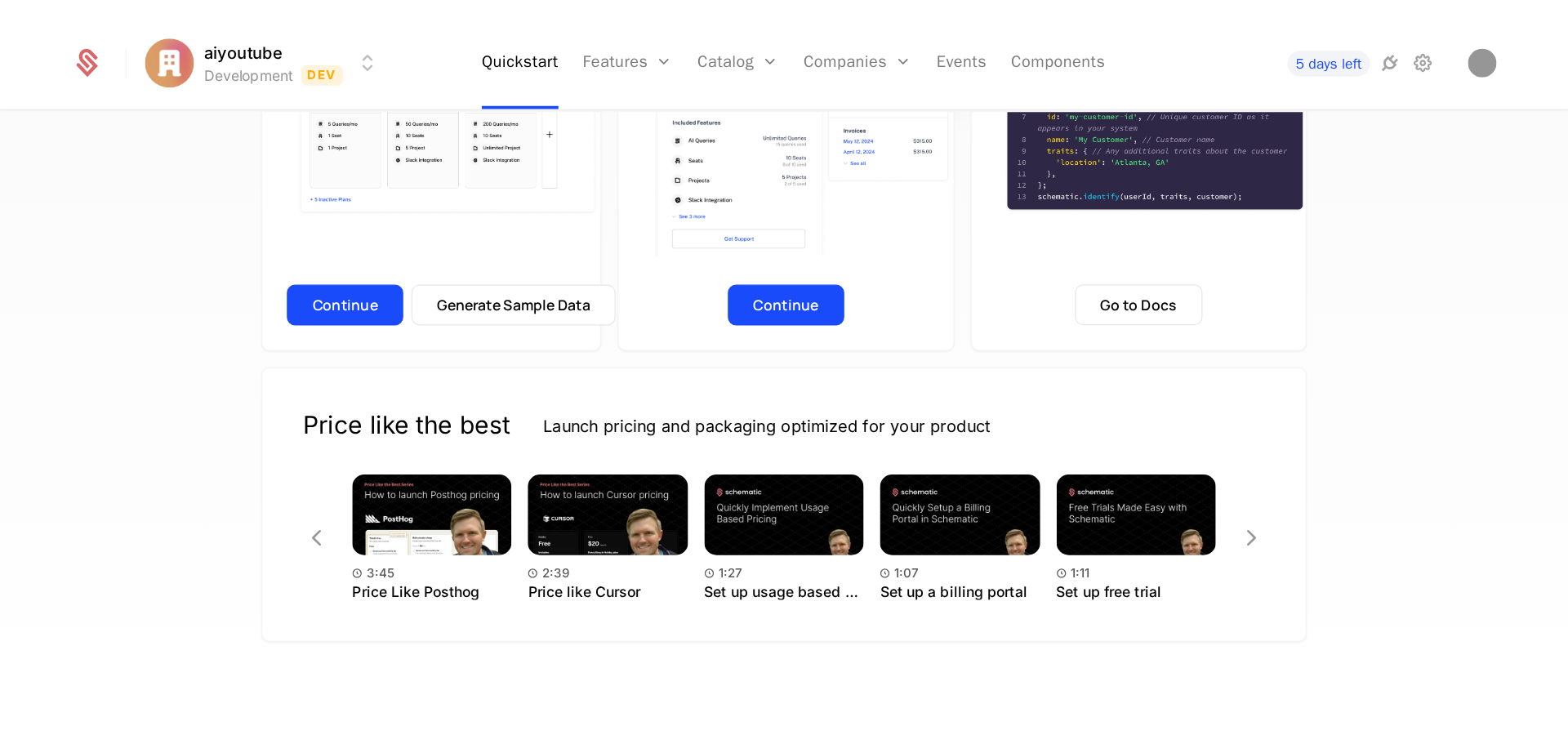 scroll, scrollTop: 0, scrollLeft: 0, axis: both 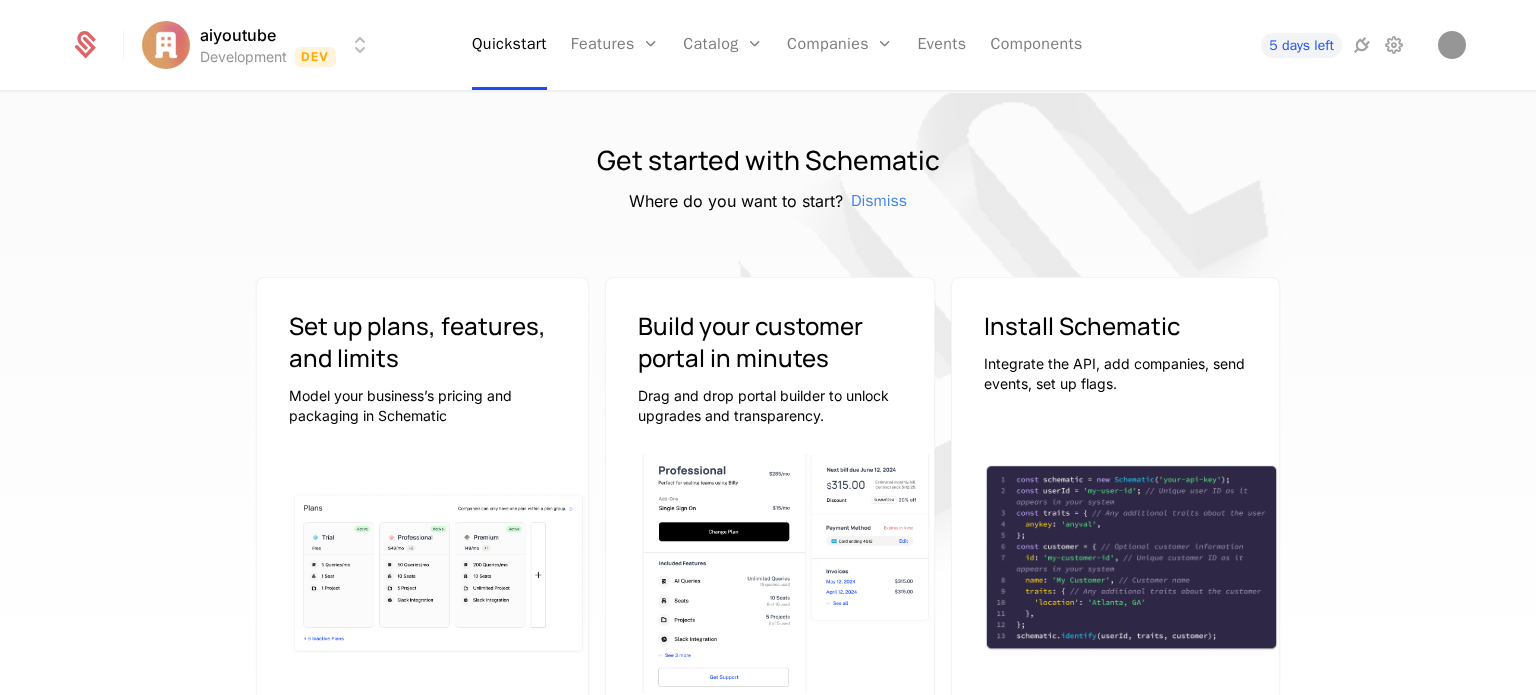 click on "aiyoutube Development Dev Quickstart Features Features Flags Catalog Plans Add Ons Configuration Companies Companies Users Events Components 5 days left" at bounding box center [768, 45] 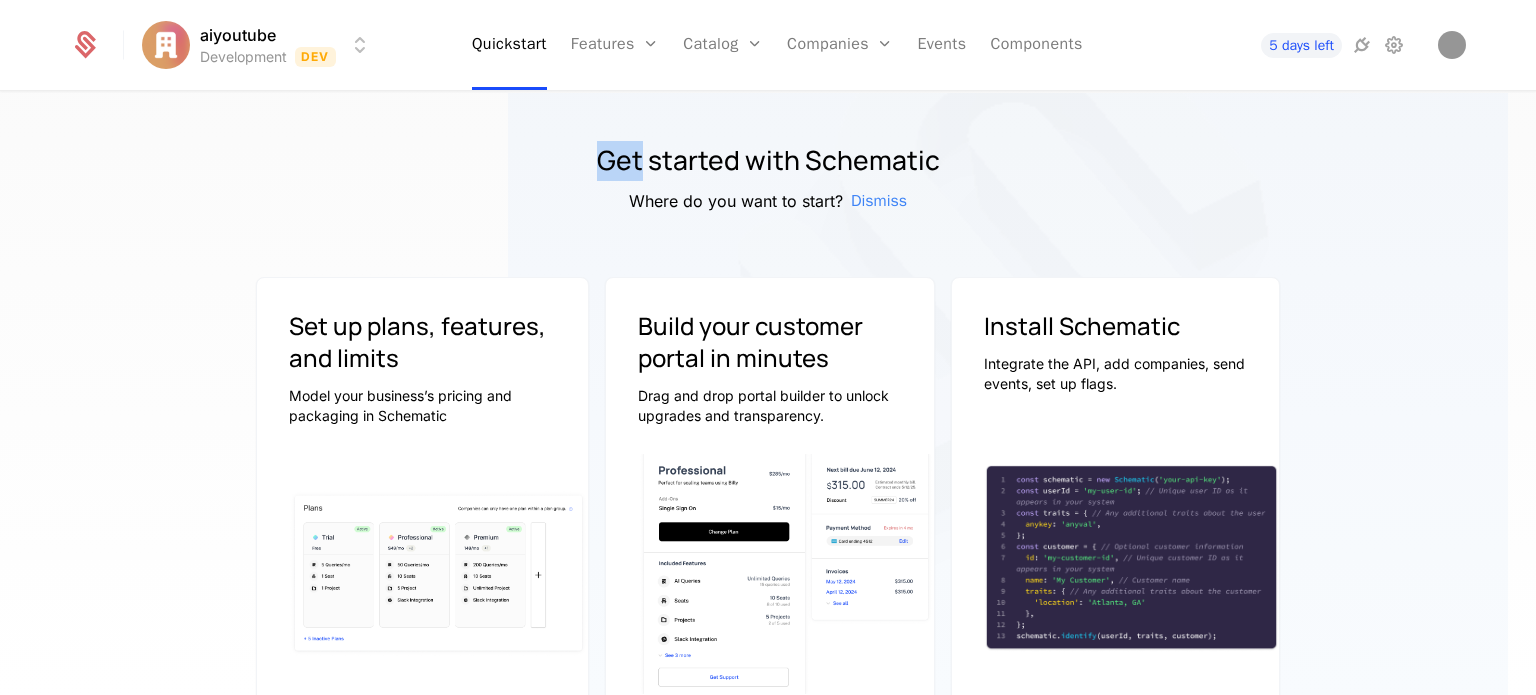 drag, startPoint x: 1462, startPoint y: 59, endPoint x: 1448, endPoint y: 51, distance: 16.124516 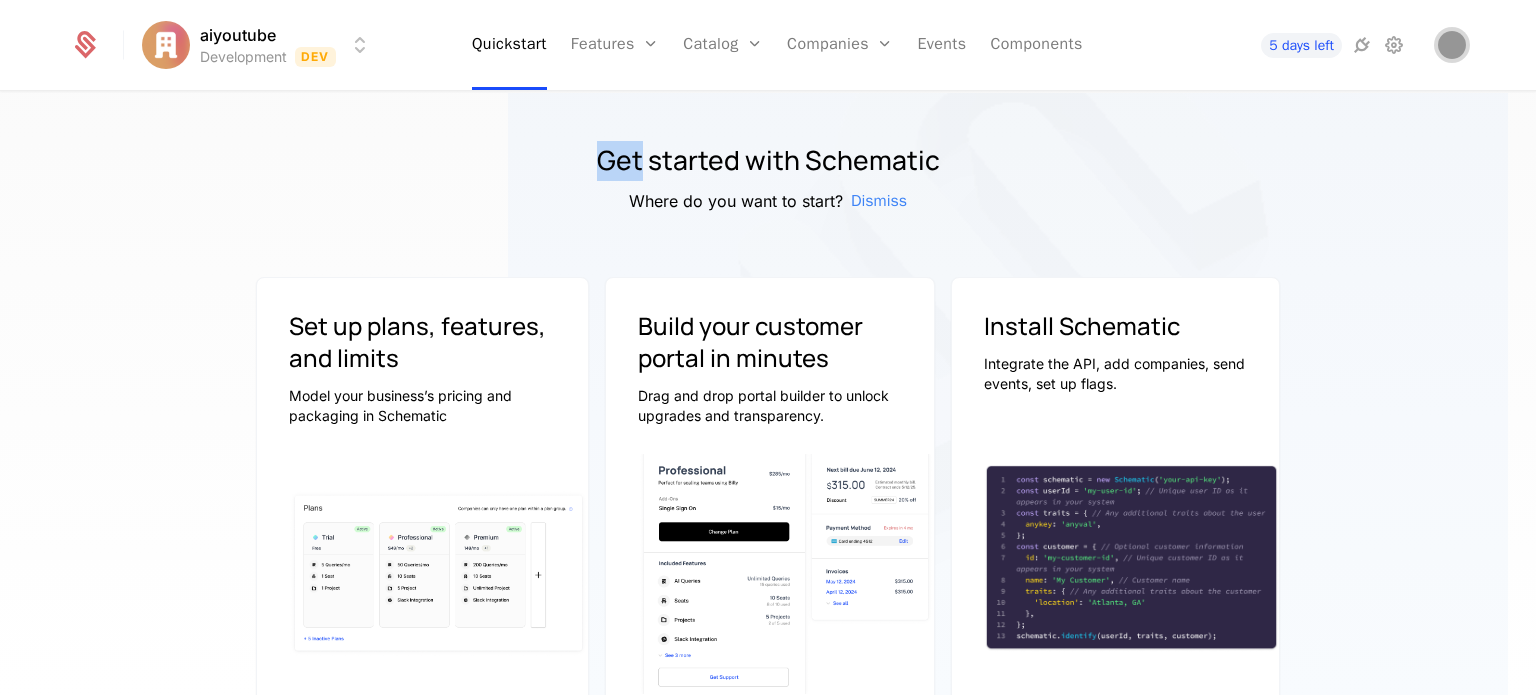 click at bounding box center [1452, 45] 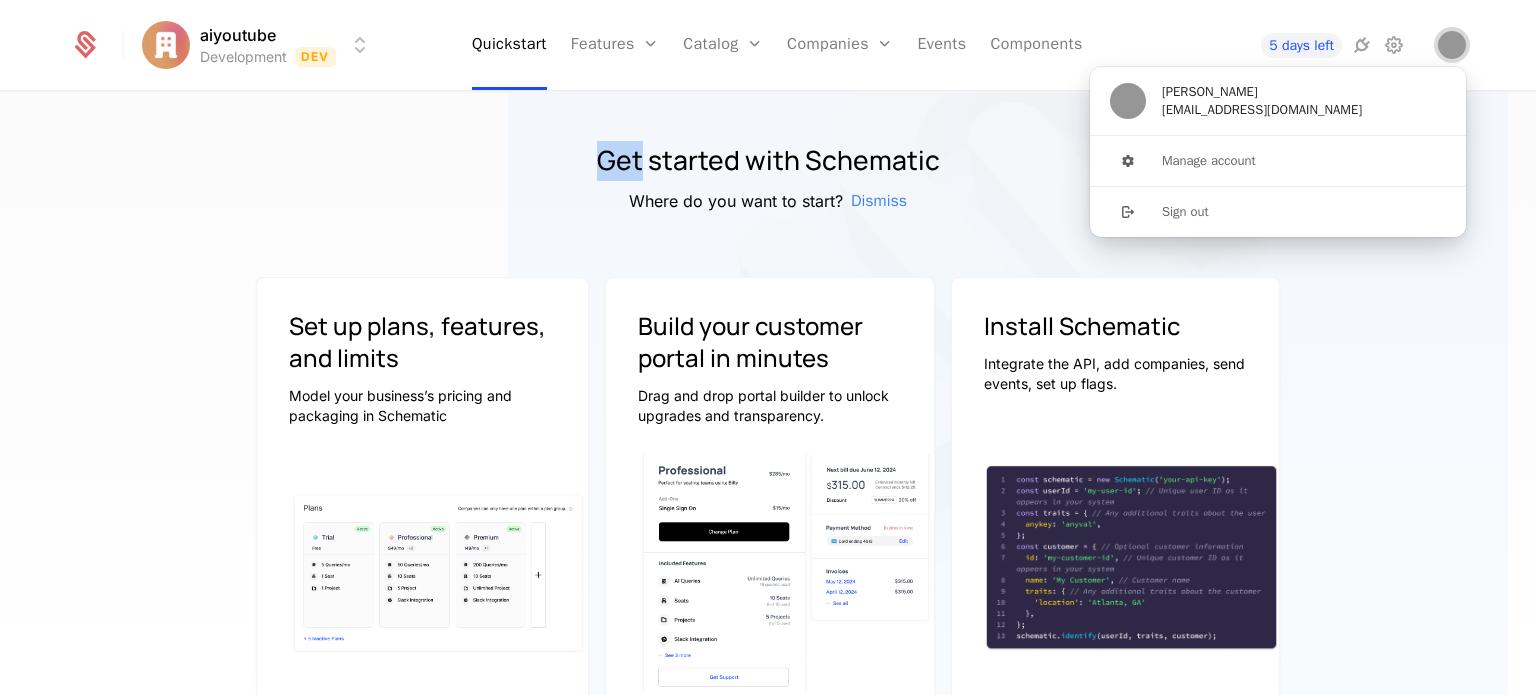click at bounding box center [1452, 45] 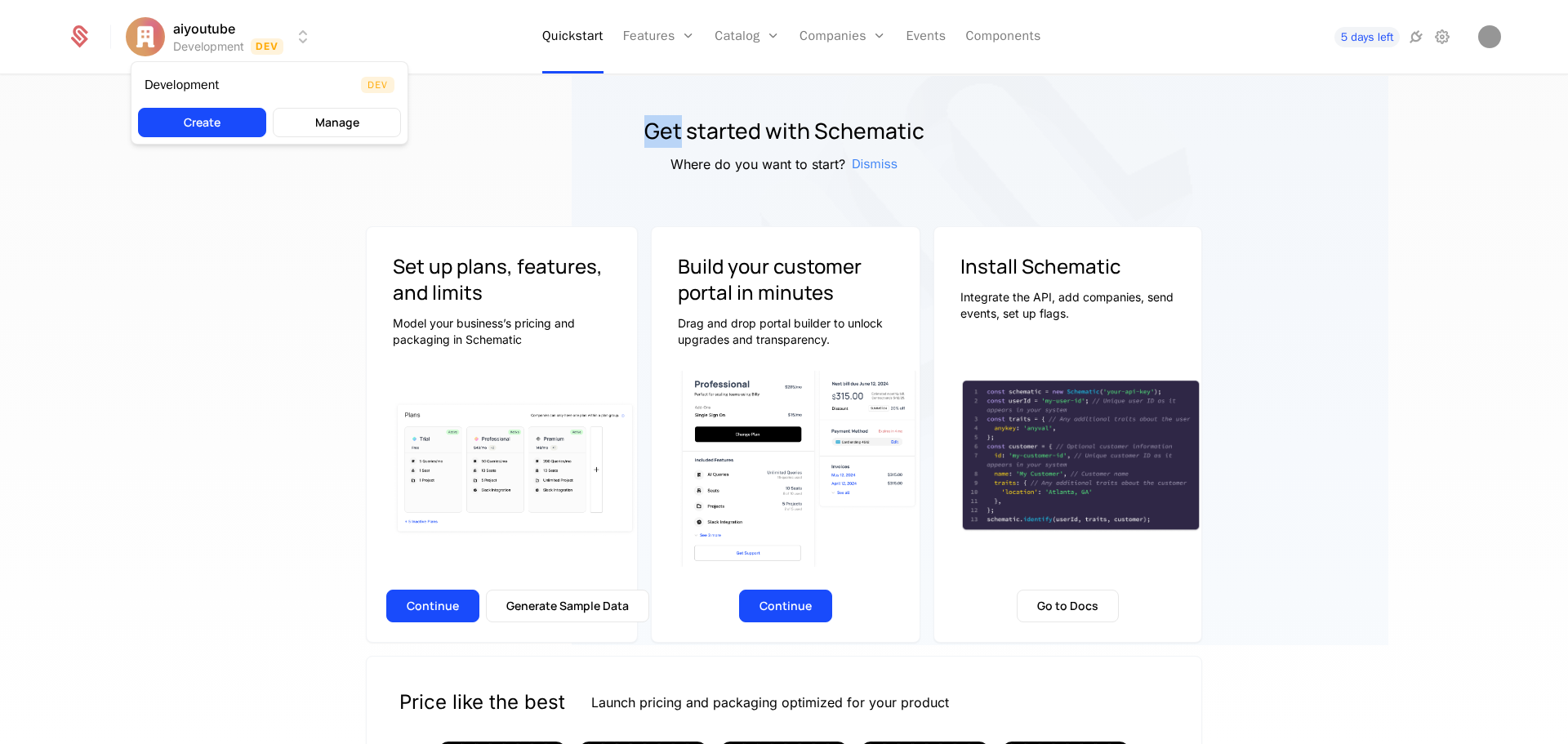 click on "aiyoutube Development Dev Quickstart Features Features Flags Catalog Plans Add Ons Configuration Companies Companies Users Events Components 5 days left Get started with Schematic Where do you want to start? Dismiss Set up plans, features, and limits Model your business’s pricing and packaging in Schematic Continue Generate Sample Data Build your customer portal in minutes Drag and drop portal builder to unlock upgrades and transparency. Continue Install Schematic Integrate the API, add companies, send events, set up flags. Go to Docs Price like the best Launch pricing and packaging optimized for your product Watch on Youtube 3:45 Price Like Posthog Watch on Youtube 2:39 Price like Cursor Watch on Youtube 1:27 Set up usage based pricing Watch on Youtube 1:07 Set up a billing portal Watch on Youtube 1:11 Set up free trial Watch on Youtube 2:17 Enforce usage limits Watch on Youtube 1:09 Set up a customer portal
Best Viewed on Desktop You're currently viewing this on a  mobile device .   Dev" at bounding box center (784, 372) 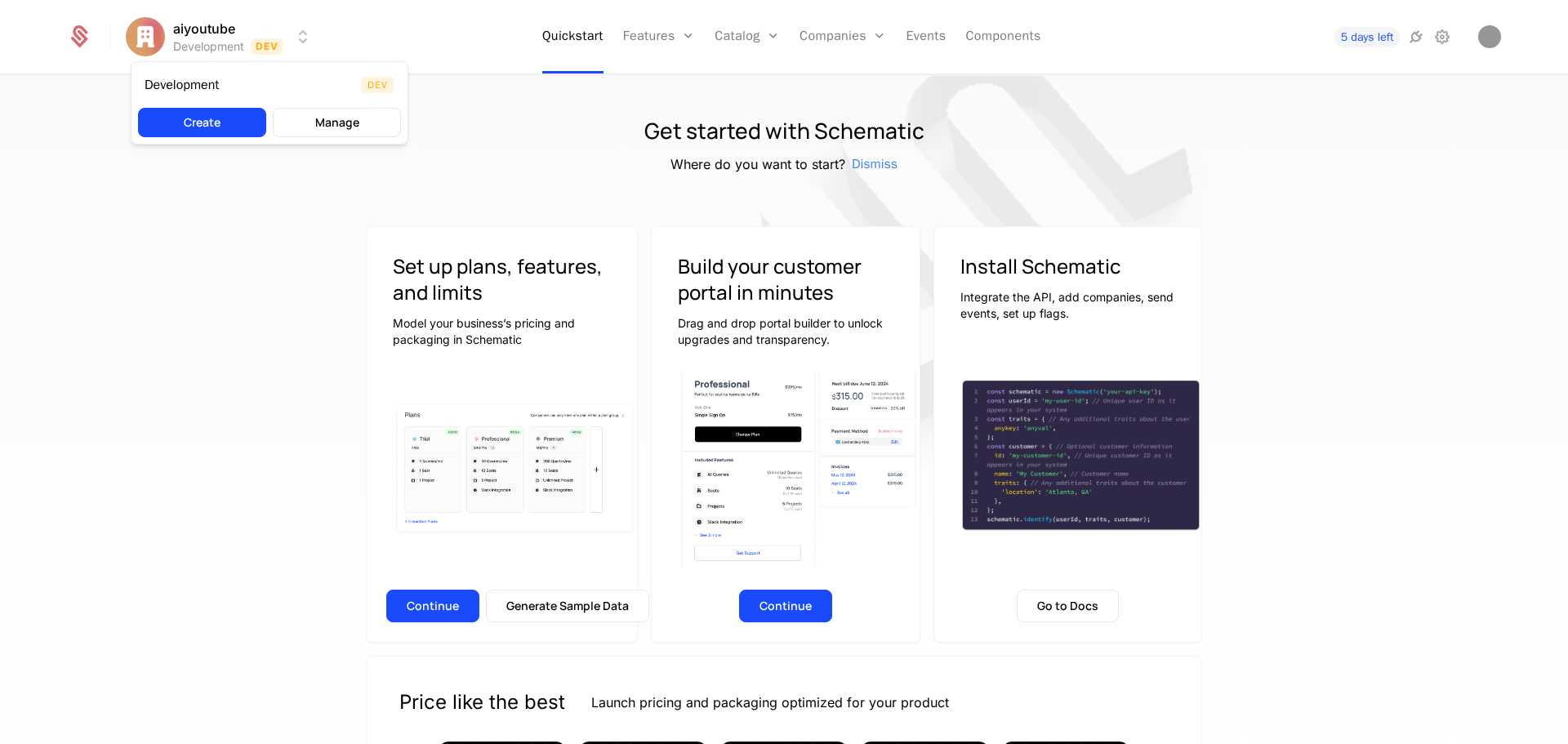 click on "aiyoutube Development Dev Quickstart Features Features Flags Catalog Plans Add Ons Configuration Companies Companies Users Events Components 5 days left Get started with Schematic Where do you want to start? Dismiss Set up plans, features, and limits Model your business’s pricing and packaging in Schematic Continue Generate Sample Data Build your customer portal in minutes Drag and drop portal builder to unlock upgrades and transparency. Continue Install Schematic Integrate the API, add companies, send events, set up flags. Go to Docs Price like the best Launch pricing and packaging optimized for your product Watch on Youtube 3:45 Price Like Posthog Watch on Youtube 2:39 Price like Cursor Watch on Youtube 1:27 Set up usage based pricing Watch on Youtube 1:07 Set up a billing portal Watch on Youtube 1:11 Set up free trial Watch on Youtube 2:17 Enforce usage limits Watch on Youtube 1:09 Set up a customer portal
Best Viewed on Desktop You're currently viewing this on a  mobile device .   Dev" at bounding box center [784, 372] 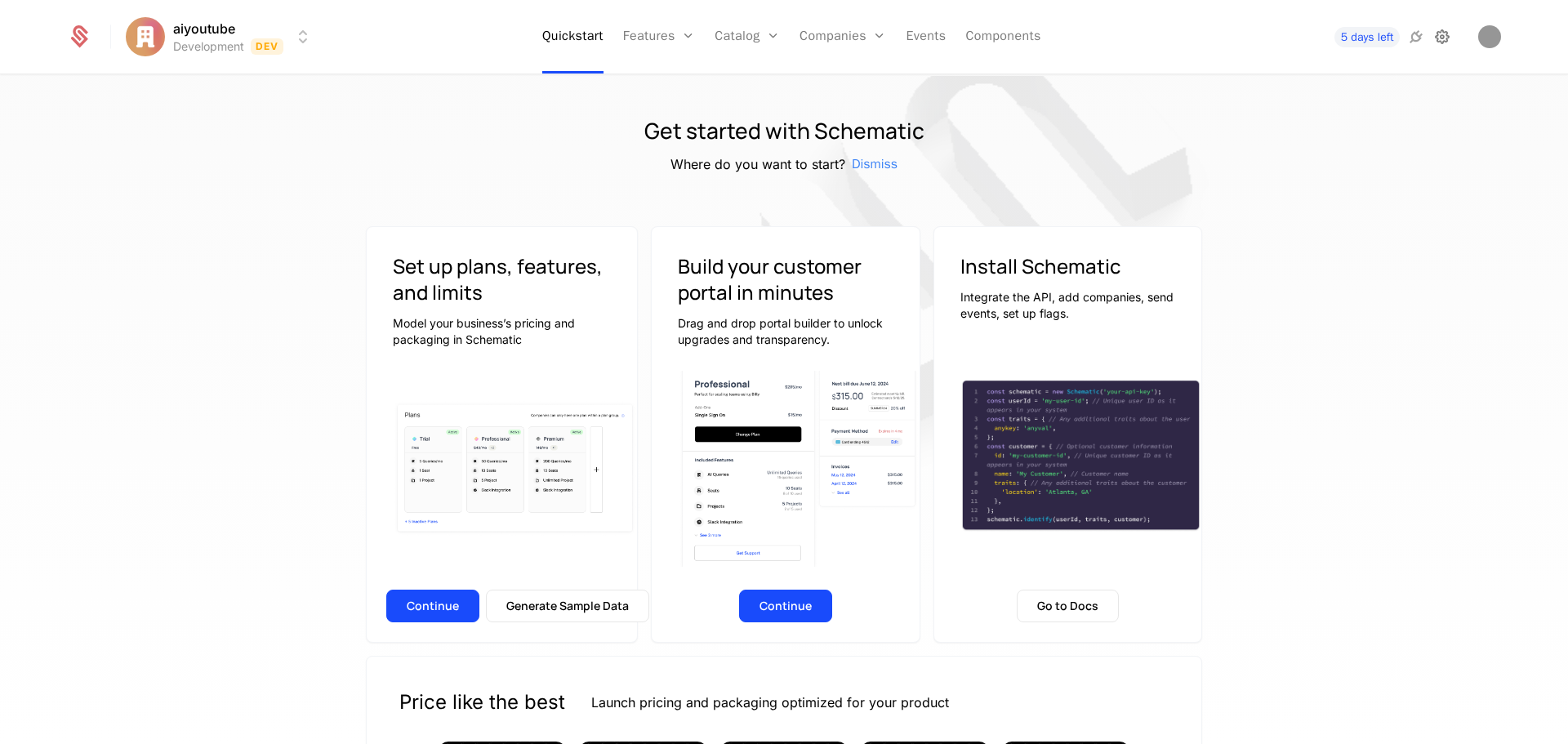 click at bounding box center (1442, 37) 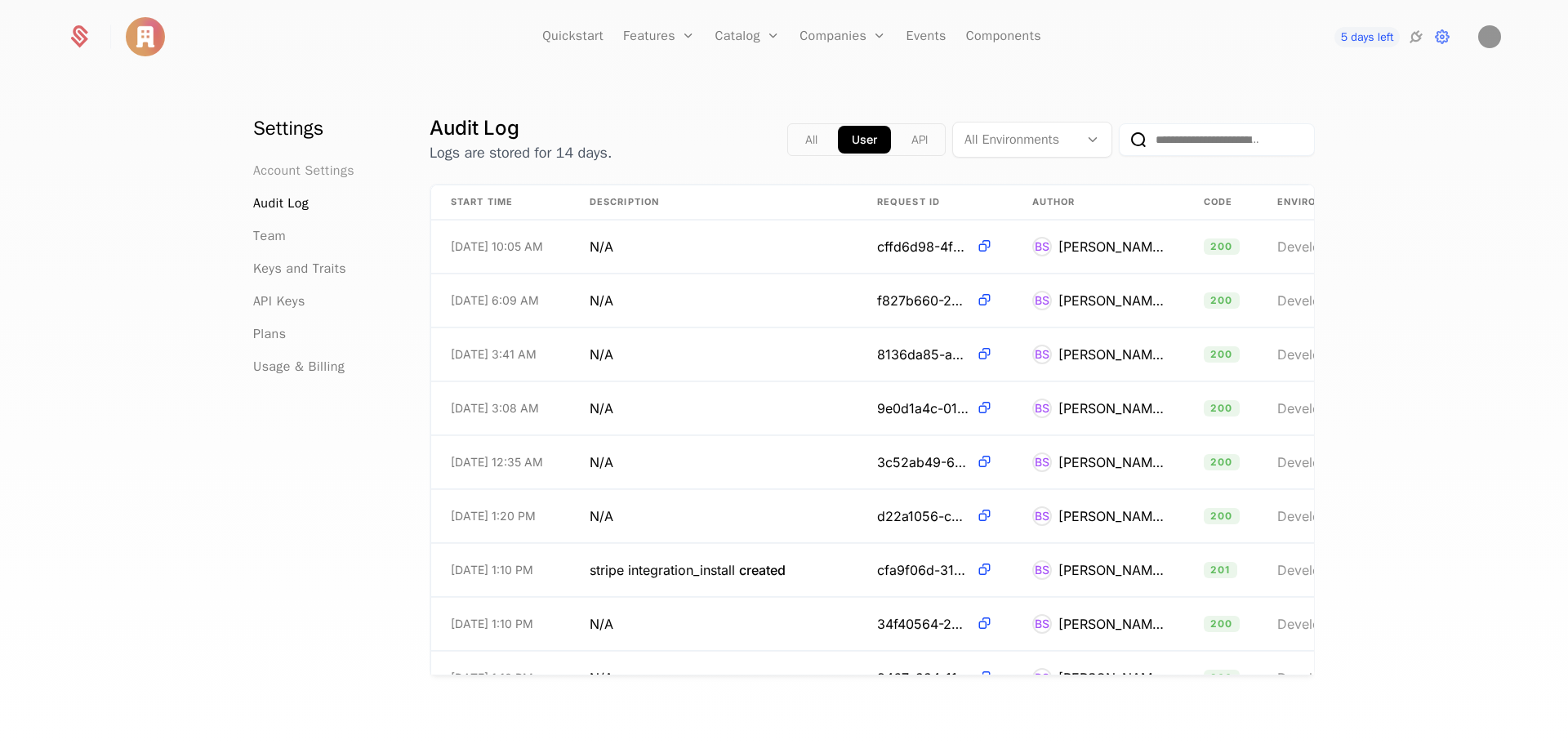click on "Account Settings" at bounding box center [304, 171] 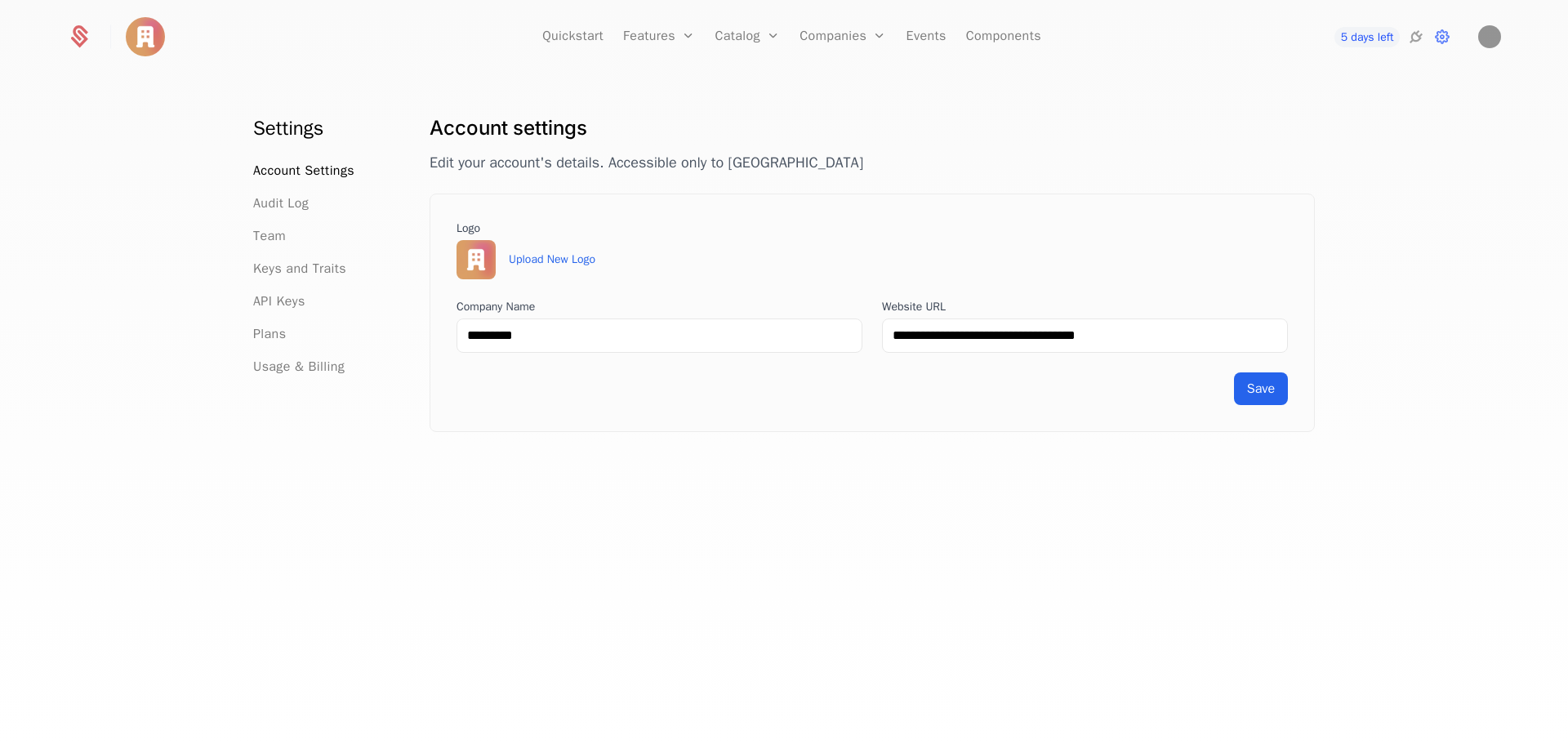 click on "Account Settings Audit Log Team Keys and Traits API Keys Plans Usage & Billing" at bounding box center [322, 269] 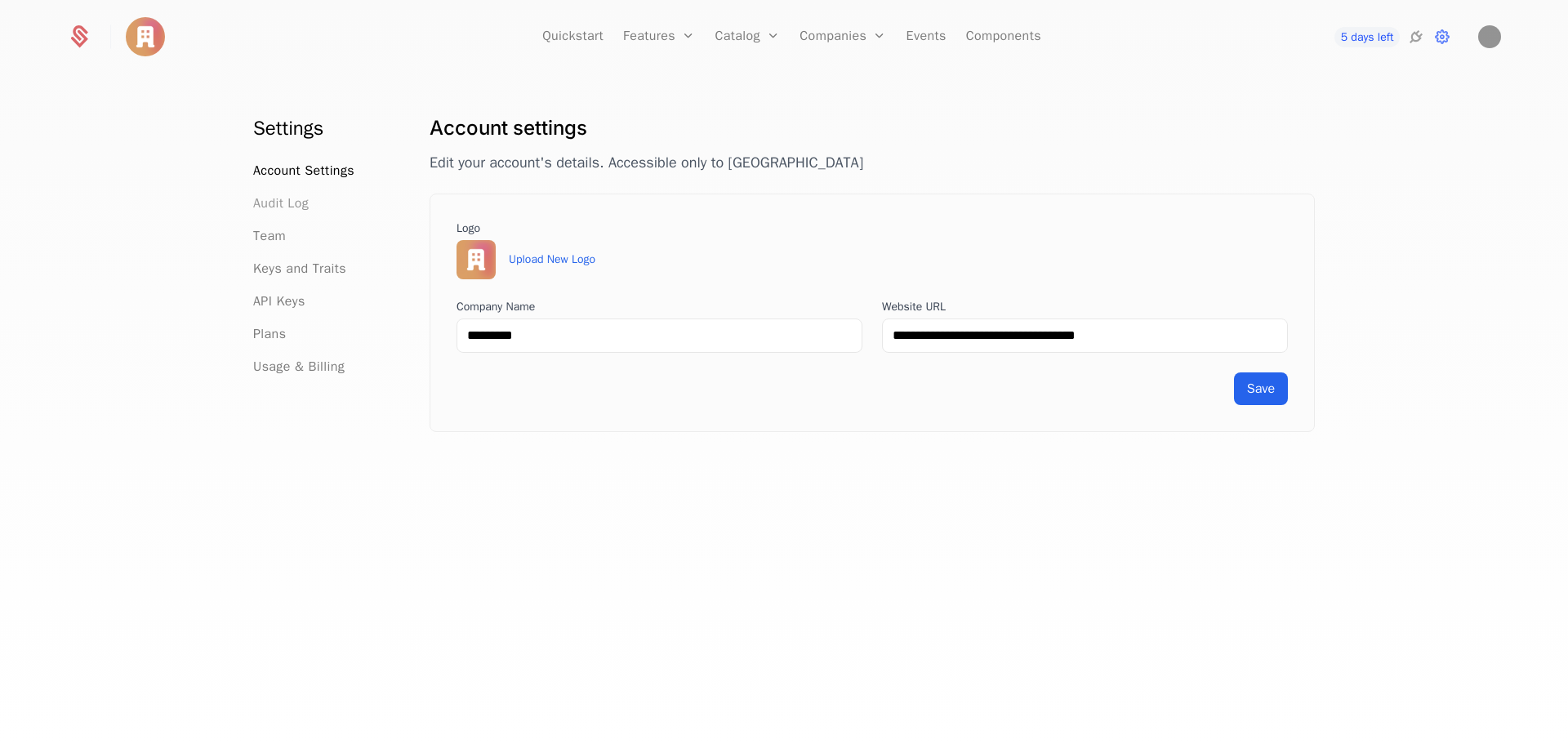 click on "Audit Log" at bounding box center [281, 203] 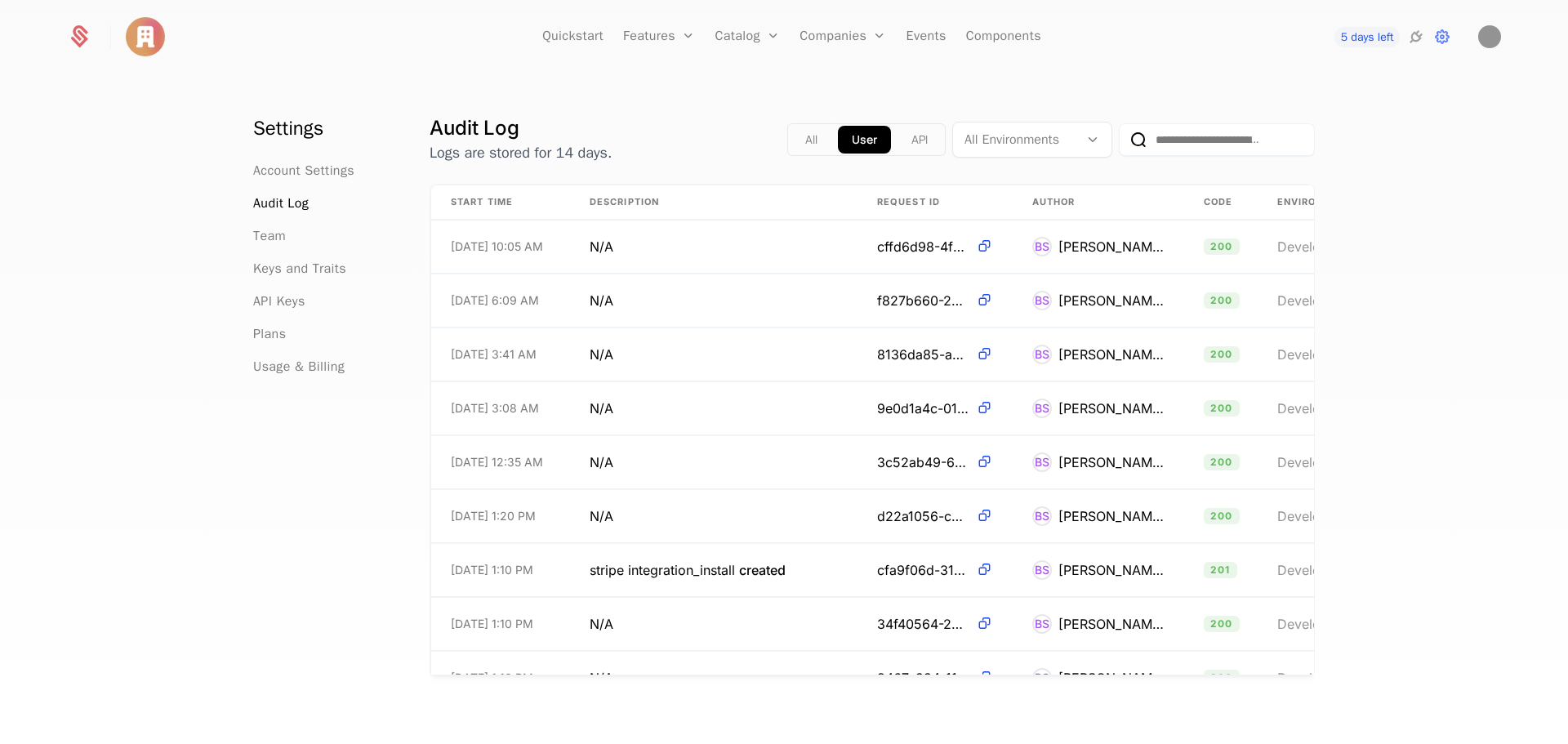 click on "Account Settings Audit Log Team Keys and Traits API Keys Plans Usage & Billing" at bounding box center [322, 269] 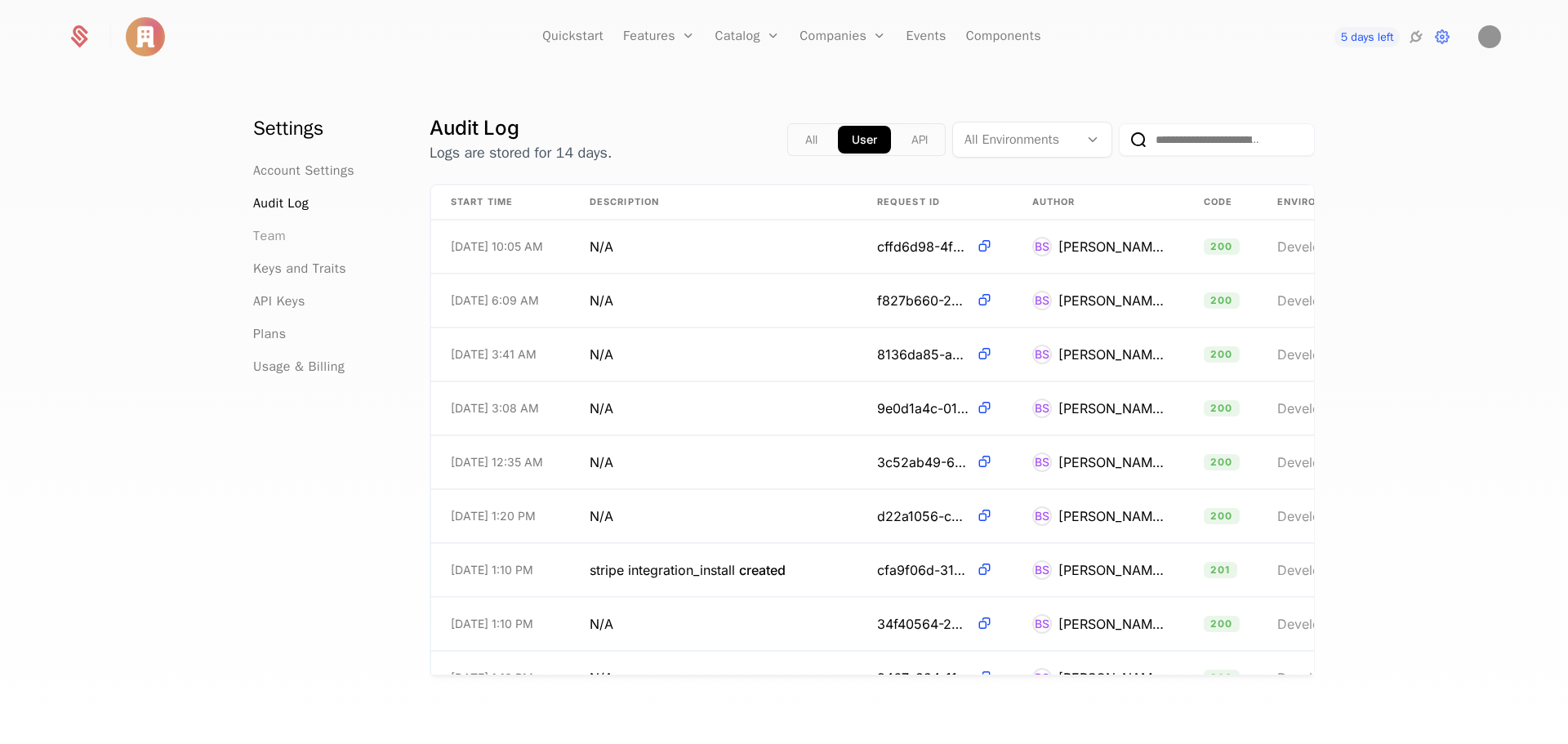 click on "Team" at bounding box center [270, 236] 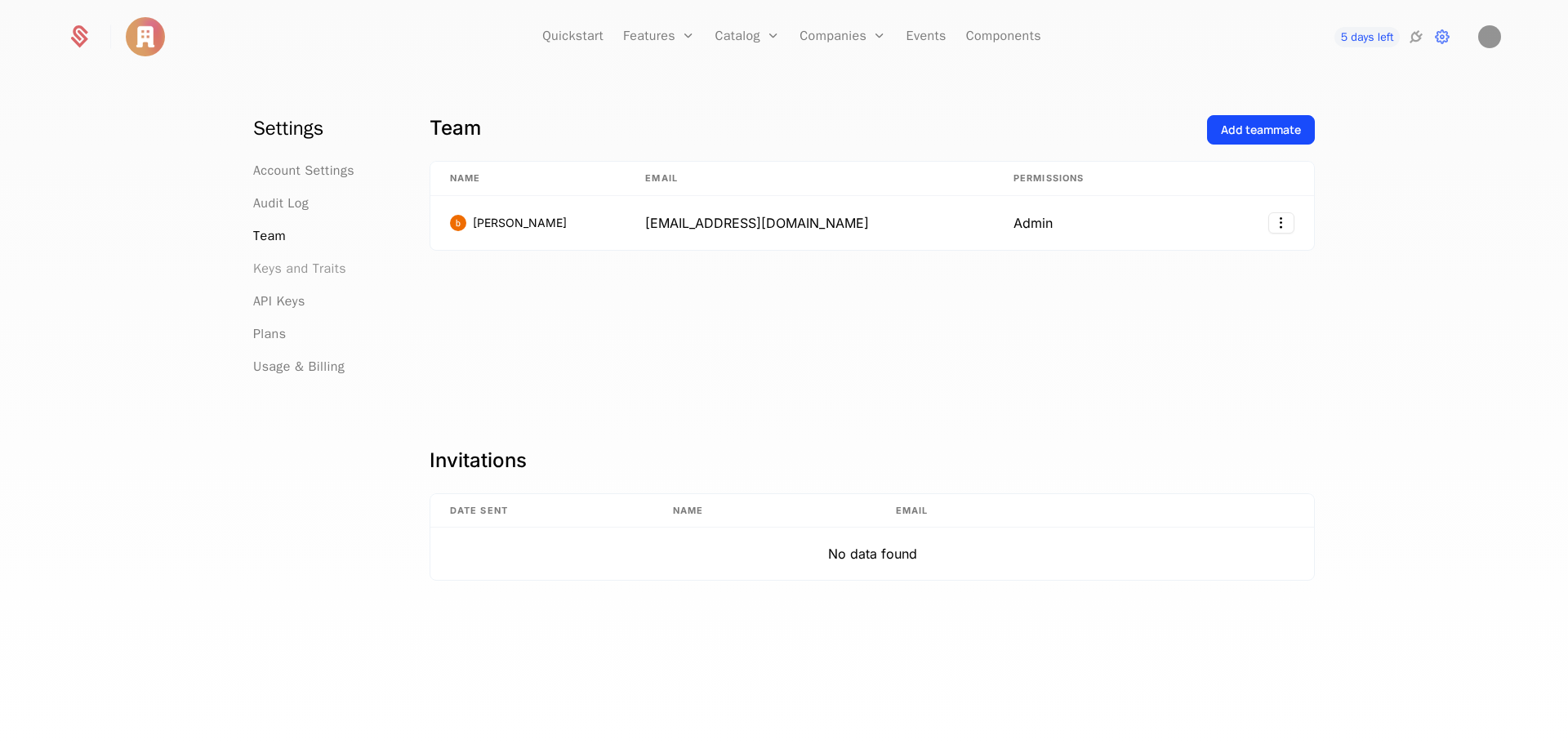 click on "Keys and Traits" at bounding box center (300, 269) 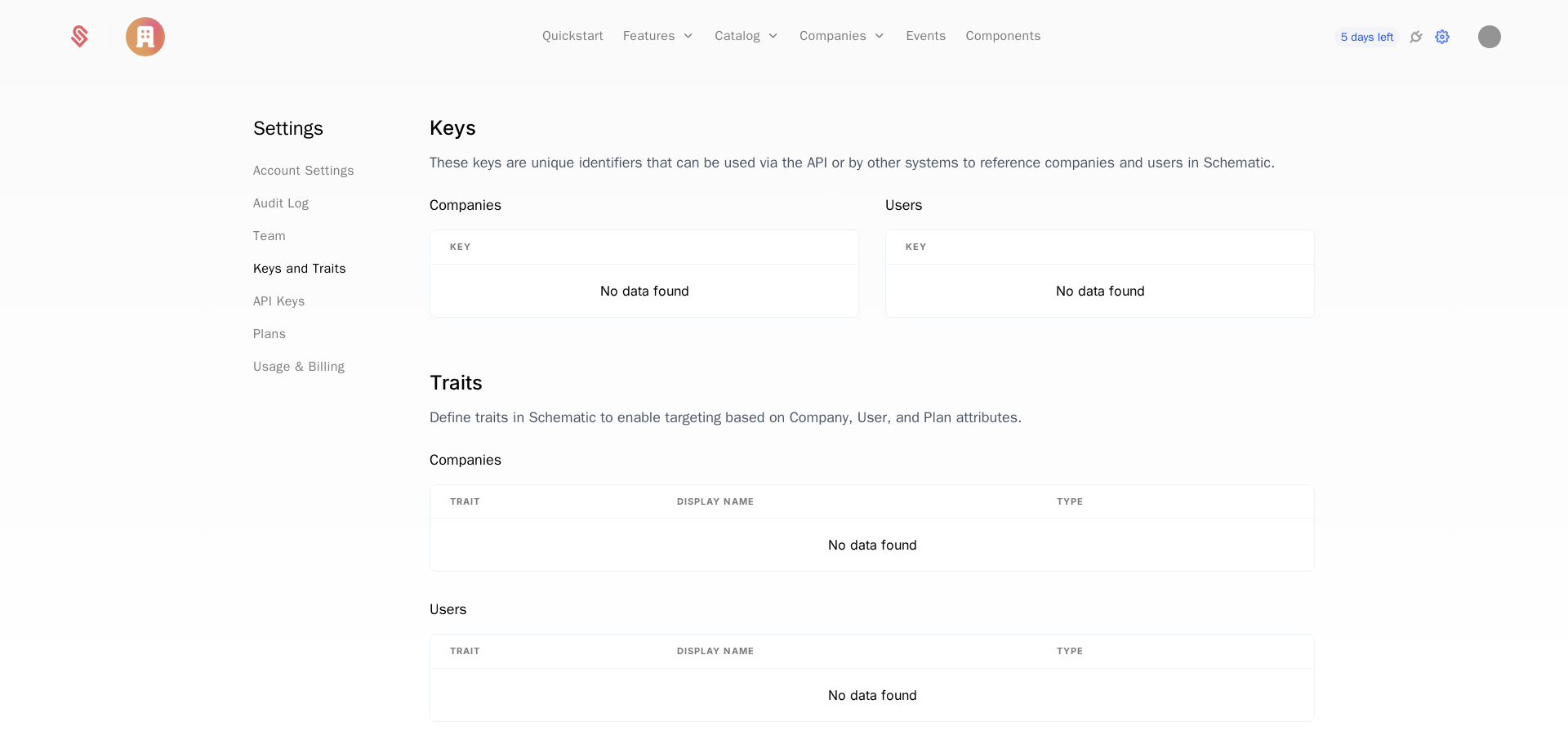 click on "Account Settings Audit Log Team Keys and Traits API Keys Plans Usage & Billing" at bounding box center (322, 269) 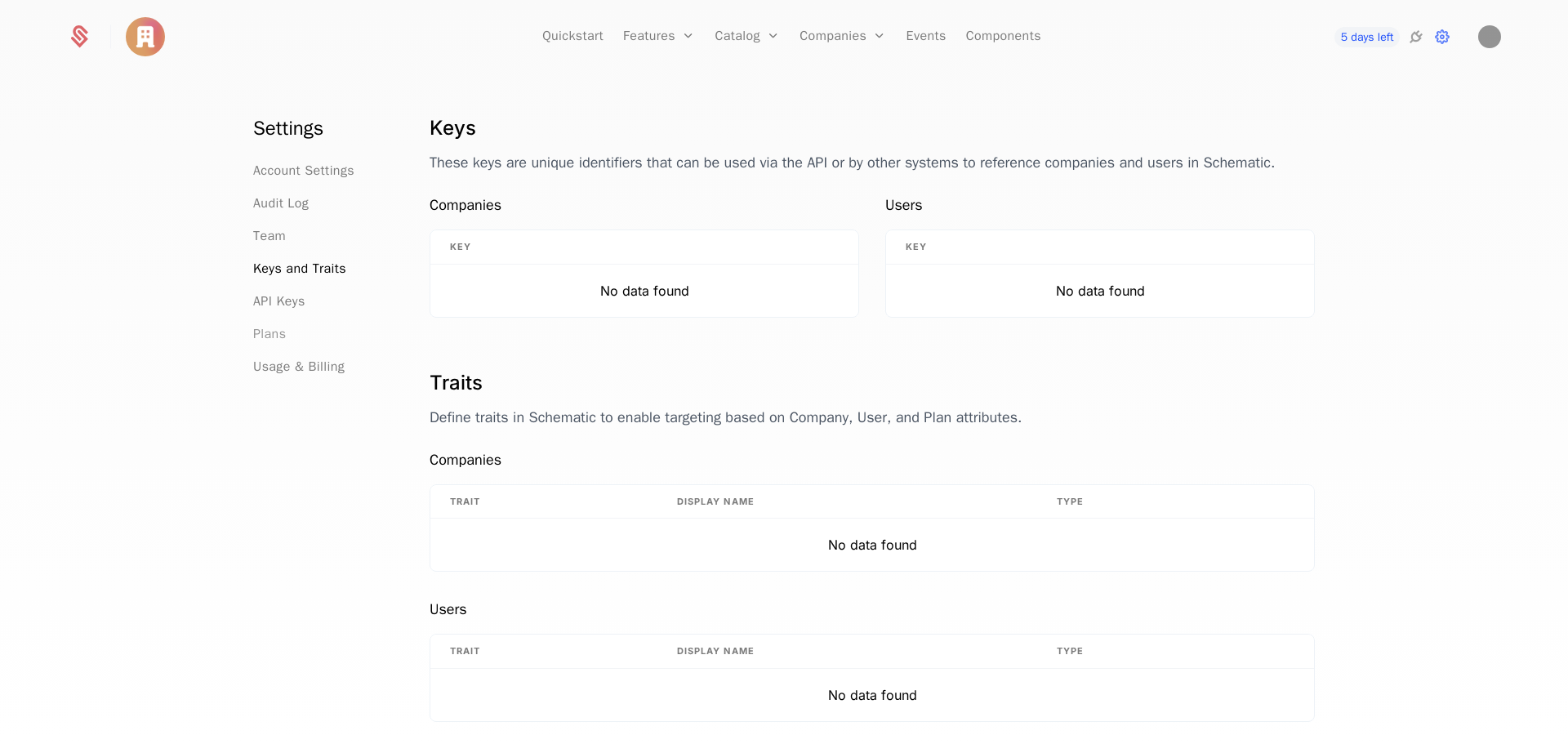 click on "Plans" at bounding box center [270, 334] 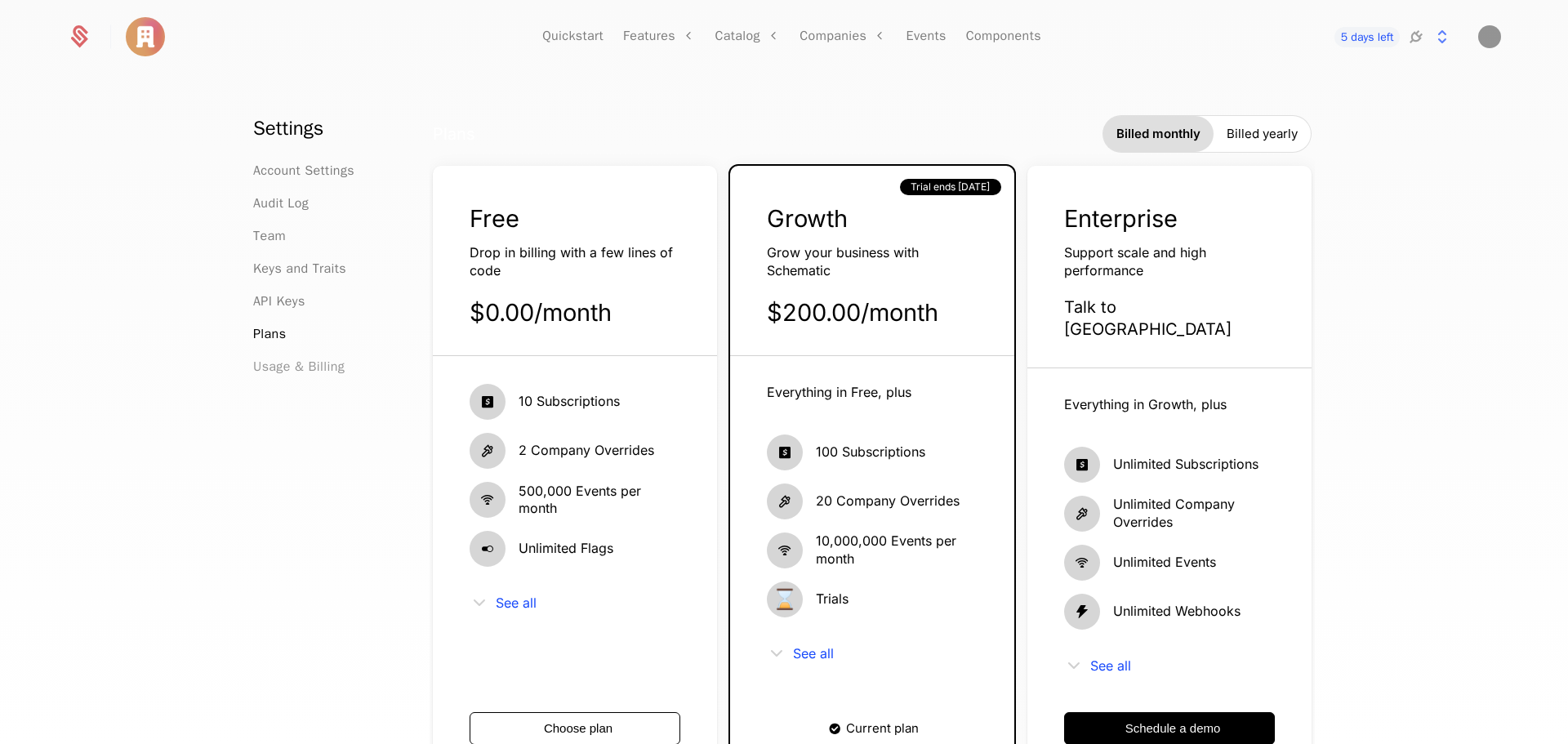 click on "Usage & Billing" at bounding box center (299, 367) 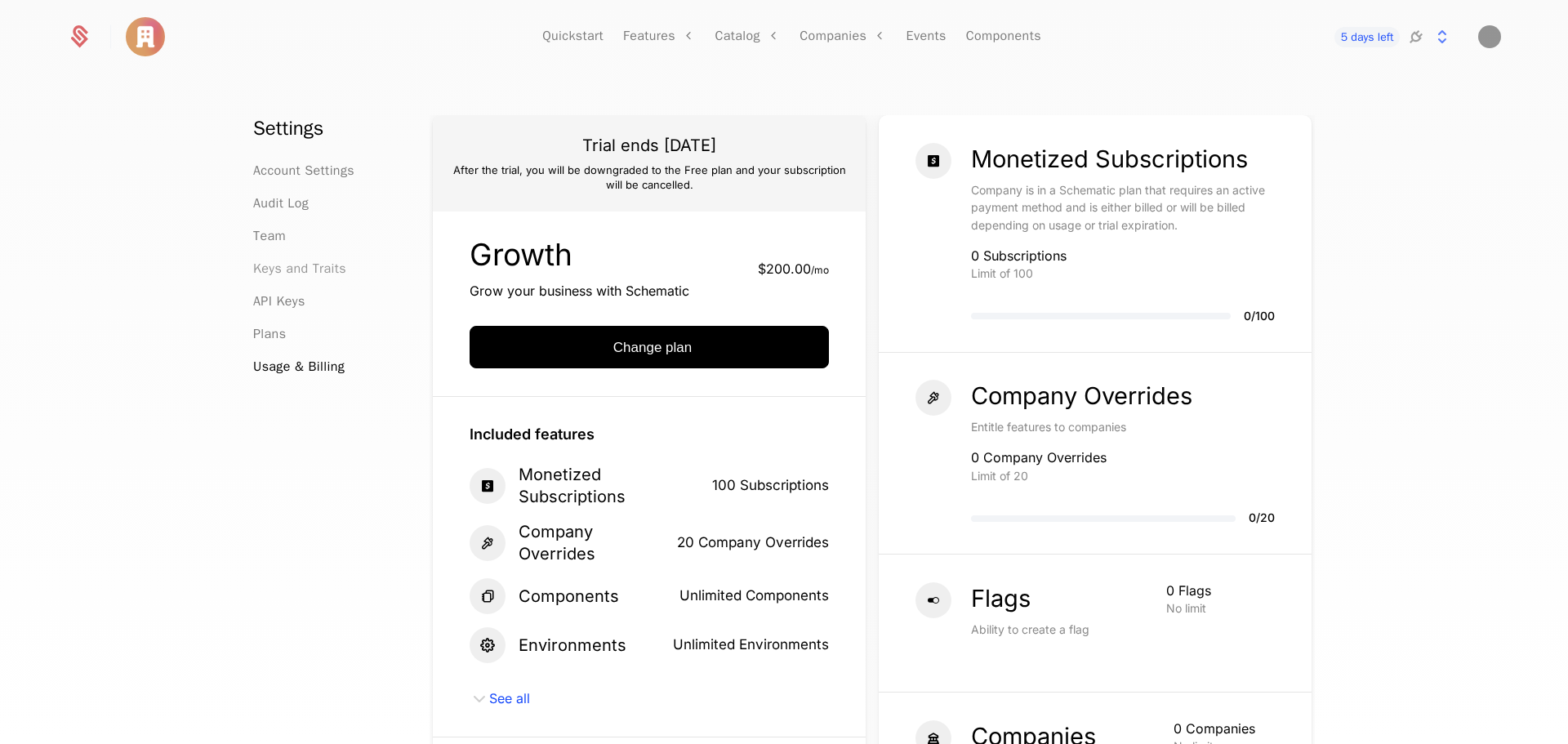 click on "Keys and Traits" at bounding box center [300, 269] 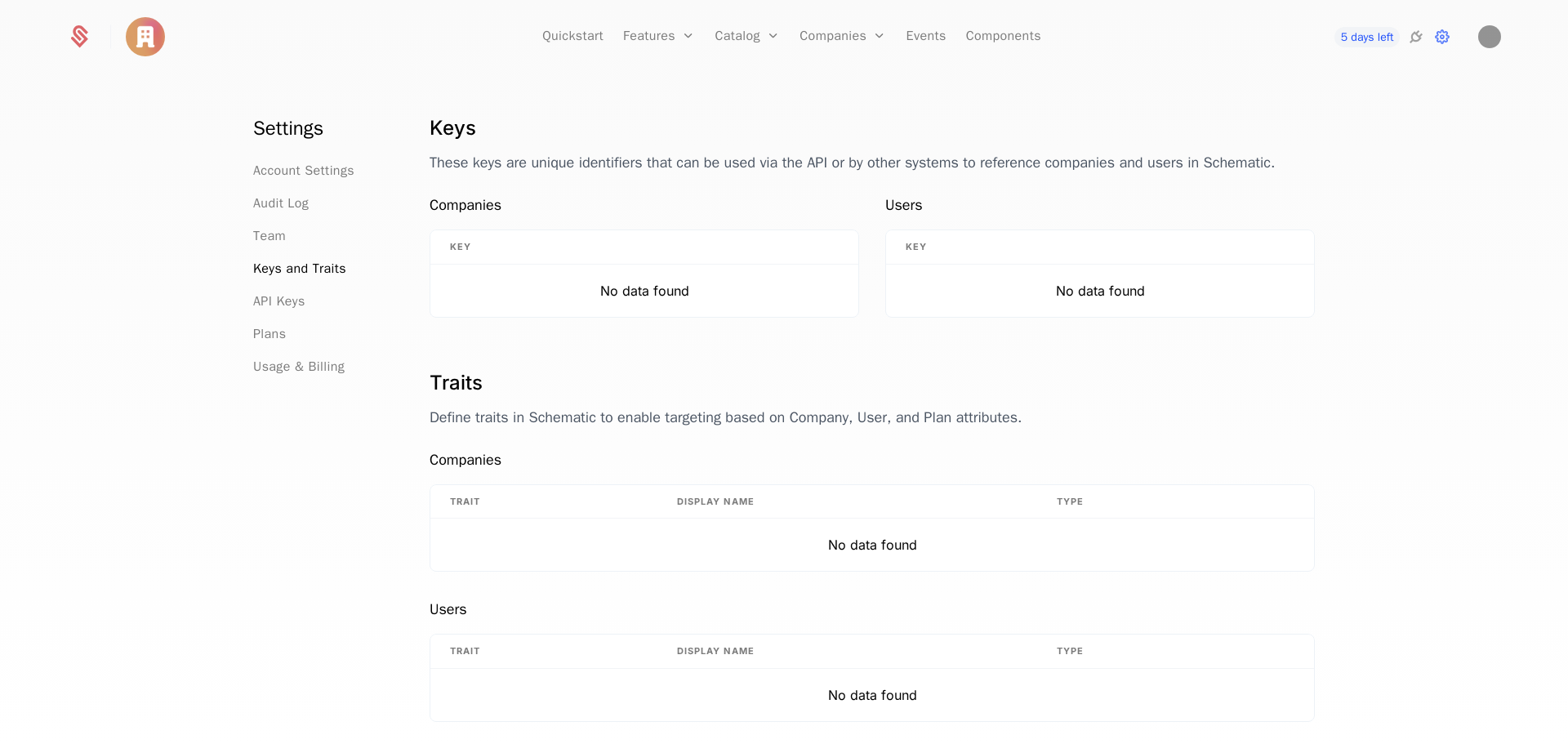 click on "Account Settings Audit Log Team Keys and Traits API Keys Plans Usage & Billing" at bounding box center [322, 269] 